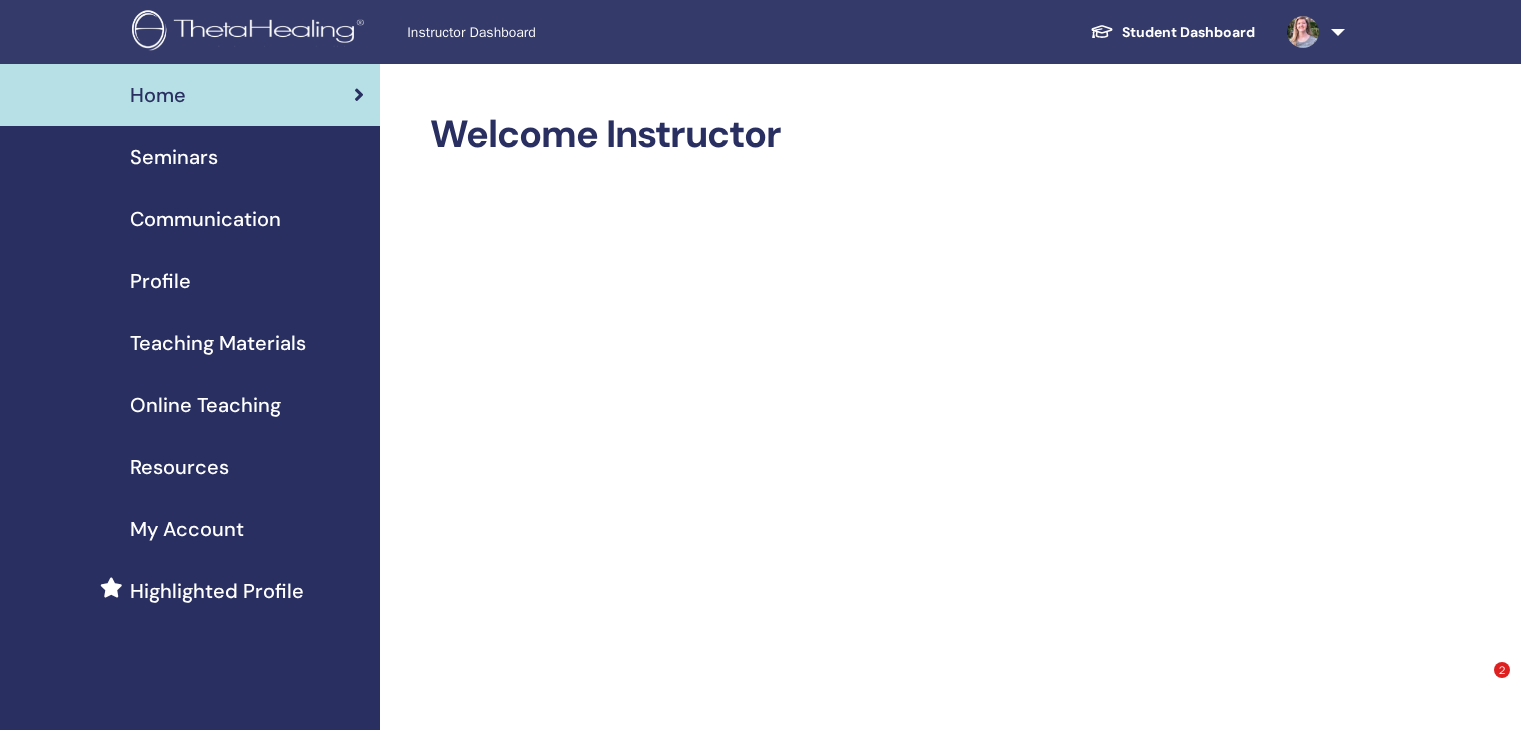 scroll, scrollTop: 0, scrollLeft: 0, axis: both 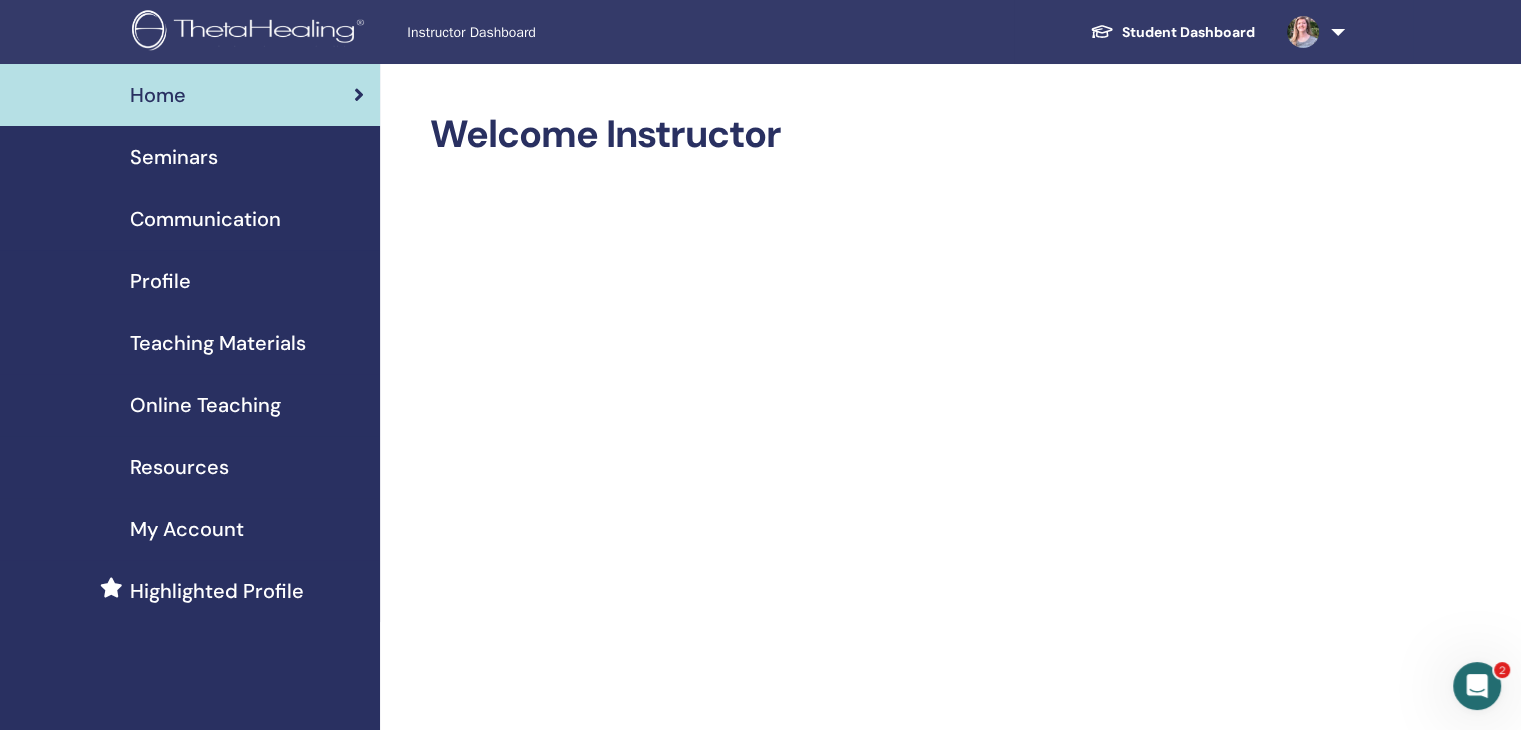 click on "Teaching Materials" at bounding box center [218, 343] 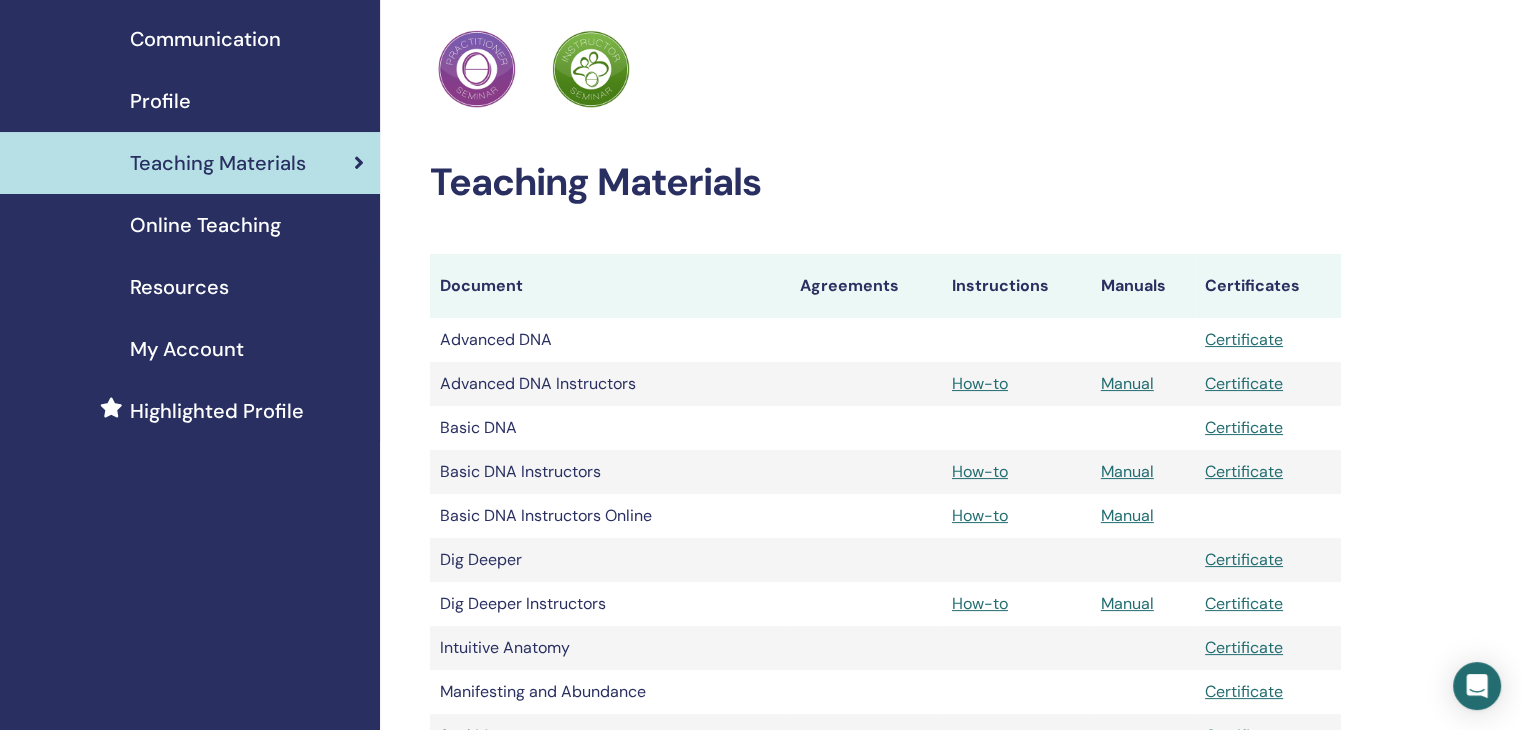 scroll, scrollTop: 200, scrollLeft: 0, axis: vertical 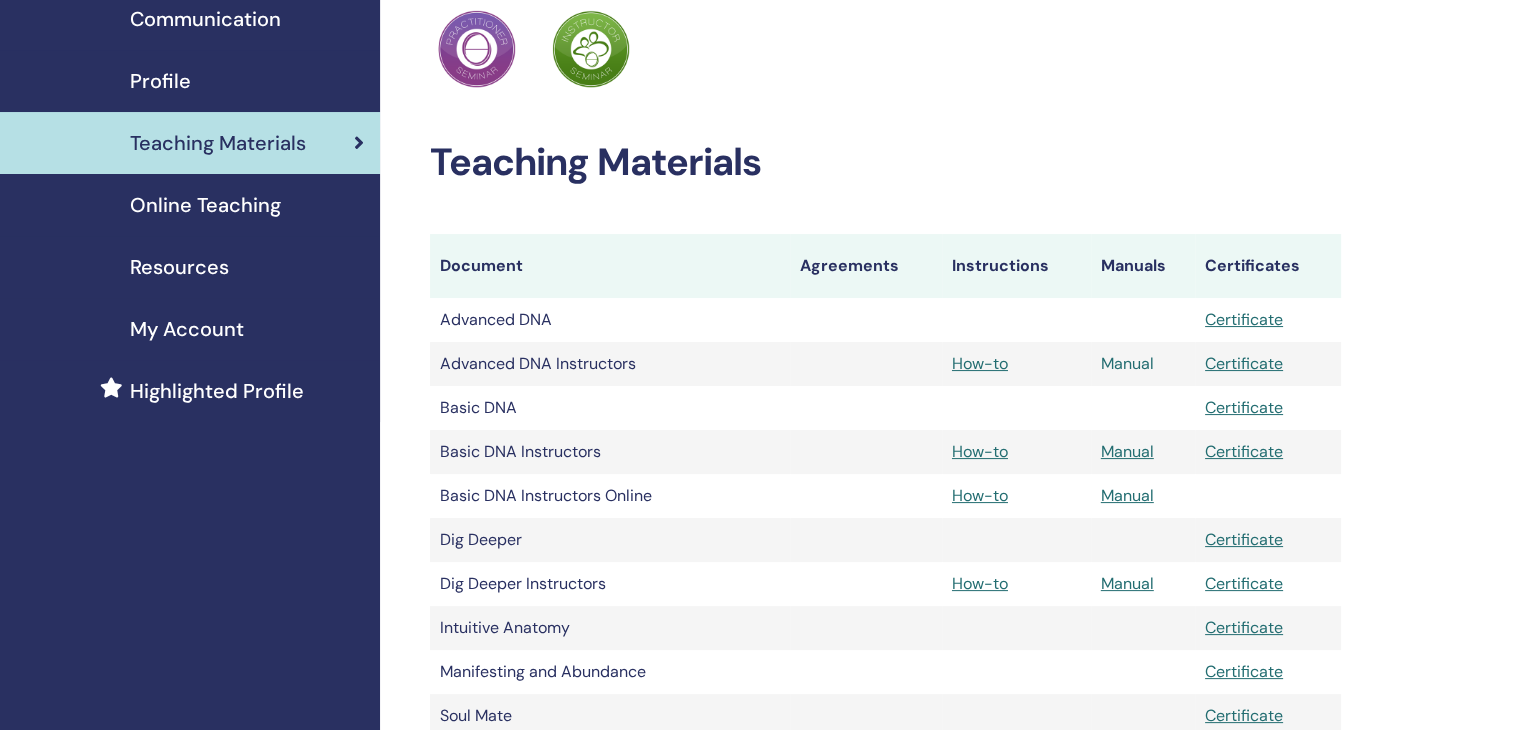 click on "Manual" at bounding box center [1127, 363] 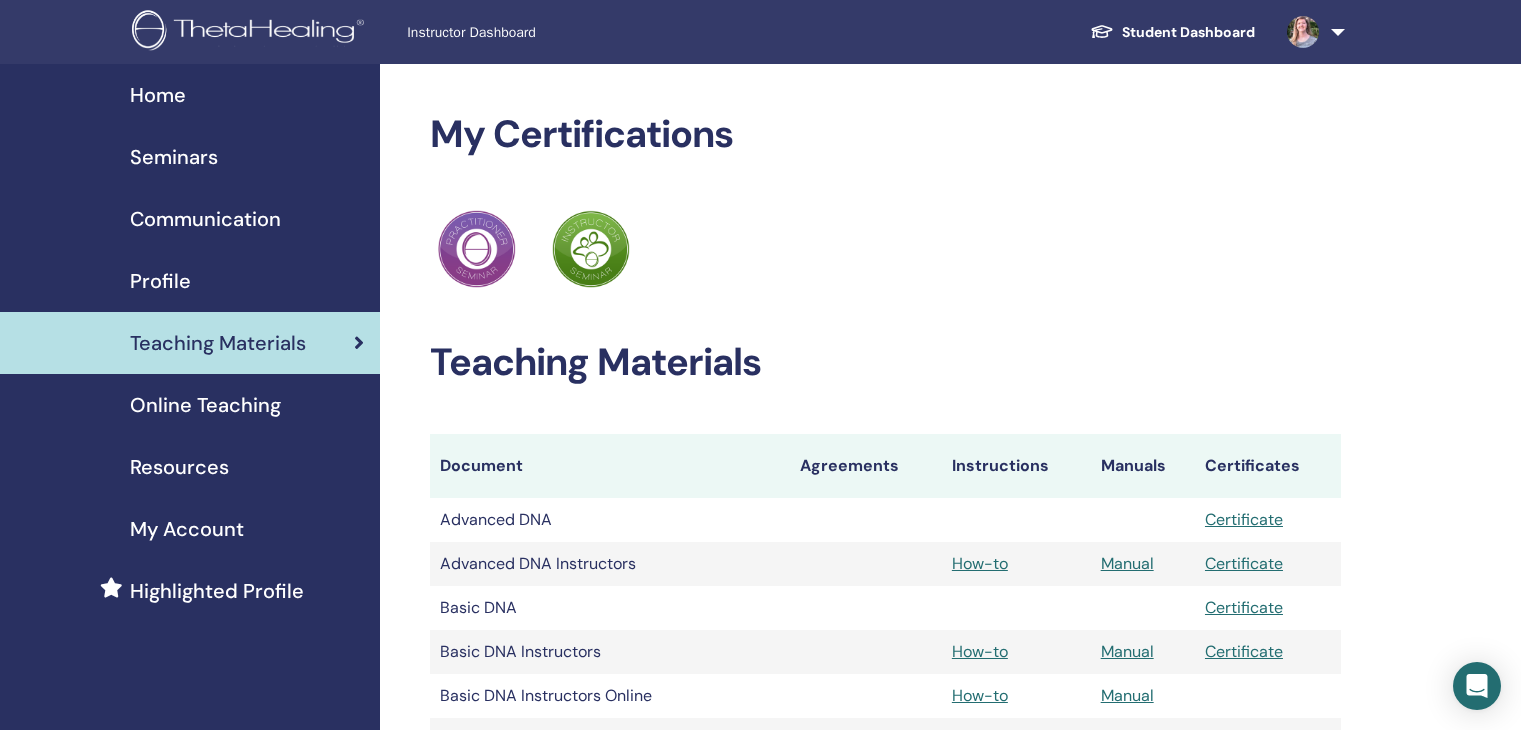 scroll, scrollTop: 200, scrollLeft: 0, axis: vertical 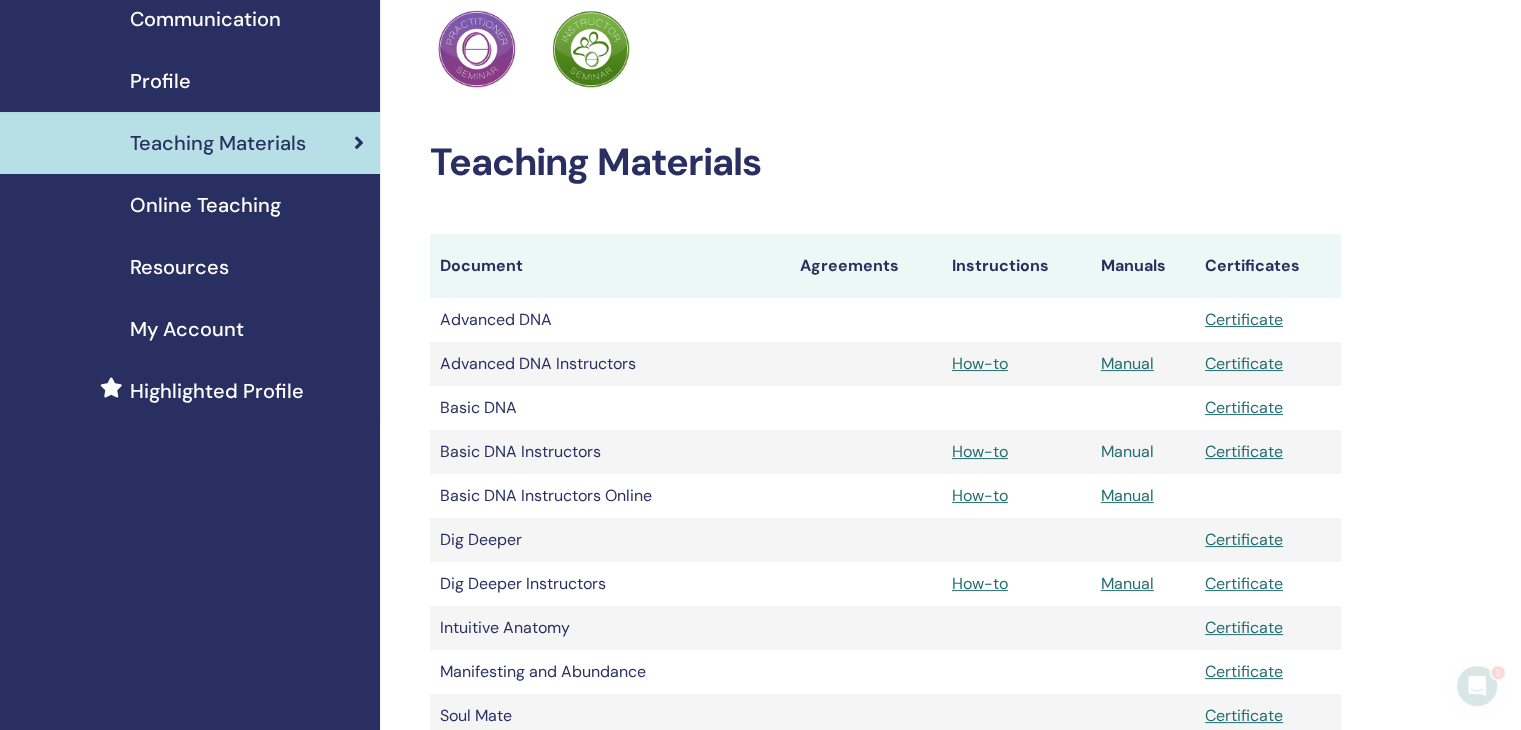 click on "Manual" at bounding box center [1127, 451] 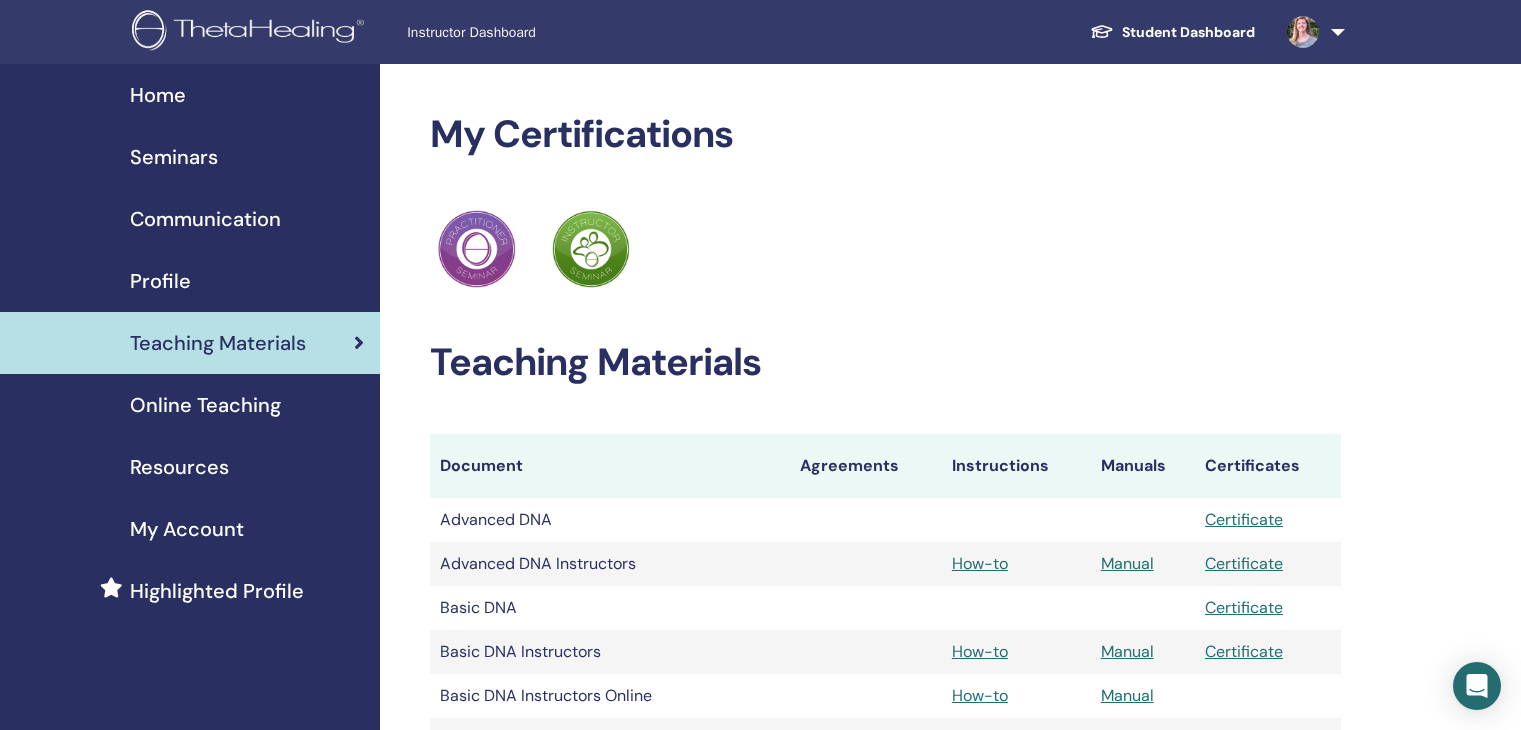 scroll, scrollTop: 200, scrollLeft: 0, axis: vertical 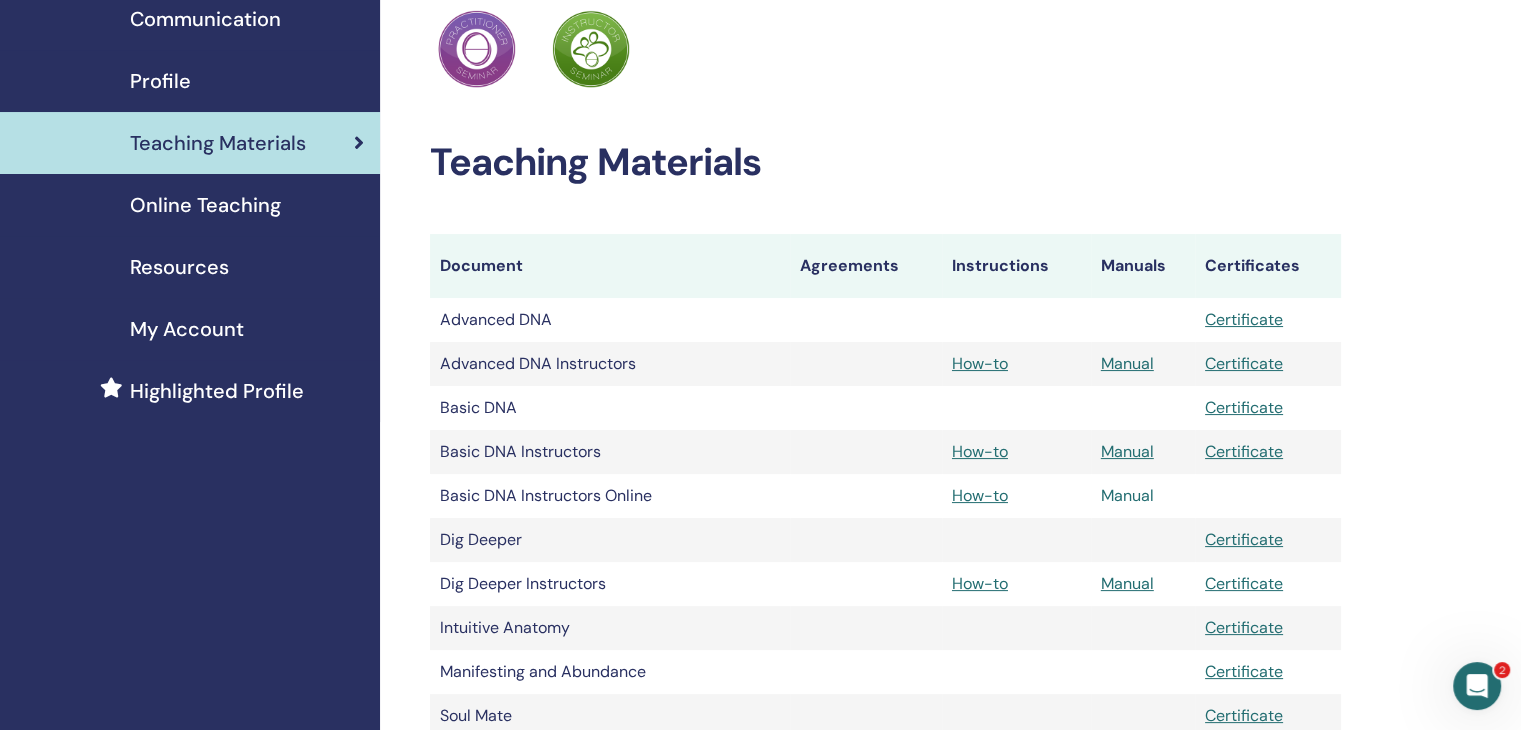 click on "Manual" at bounding box center [1127, 495] 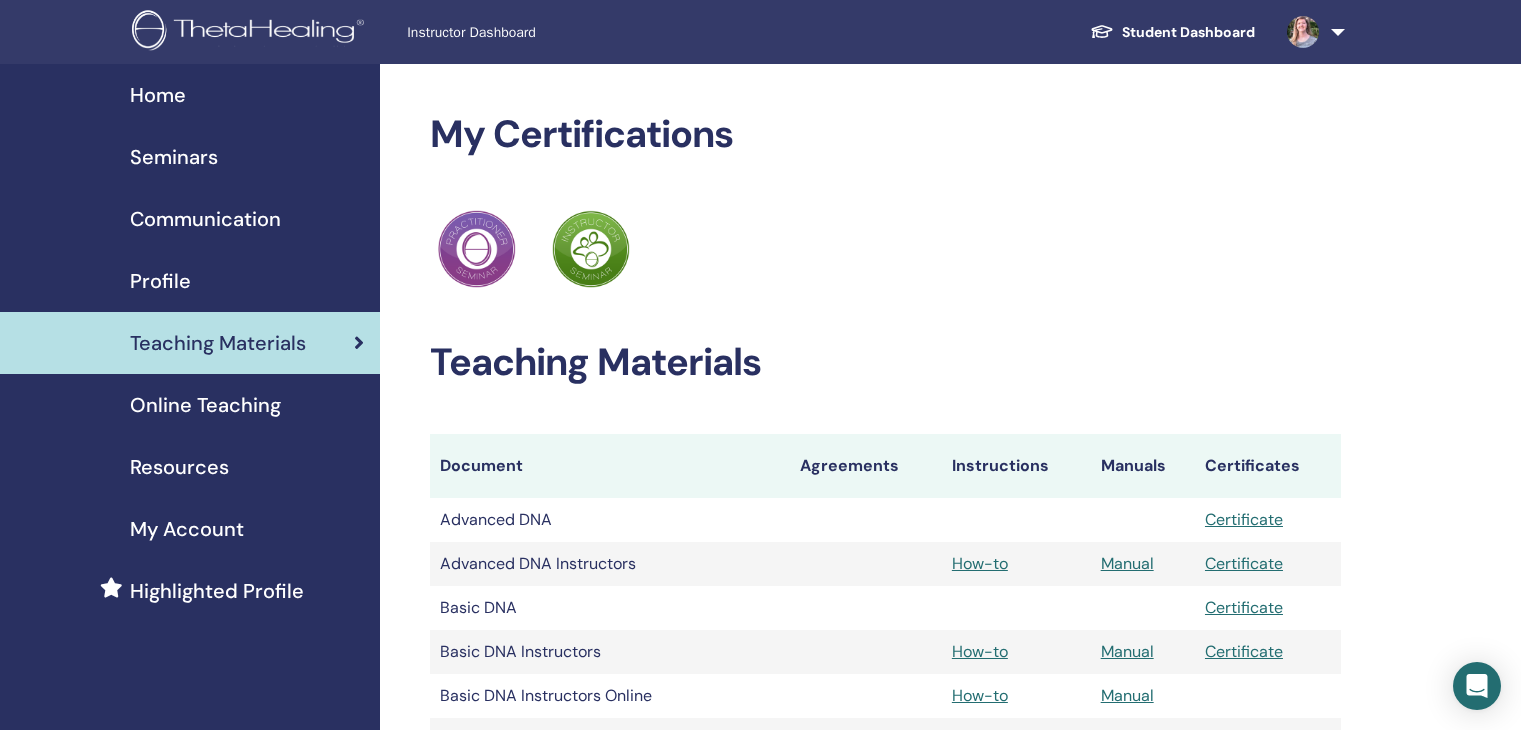 scroll, scrollTop: 200, scrollLeft: 0, axis: vertical 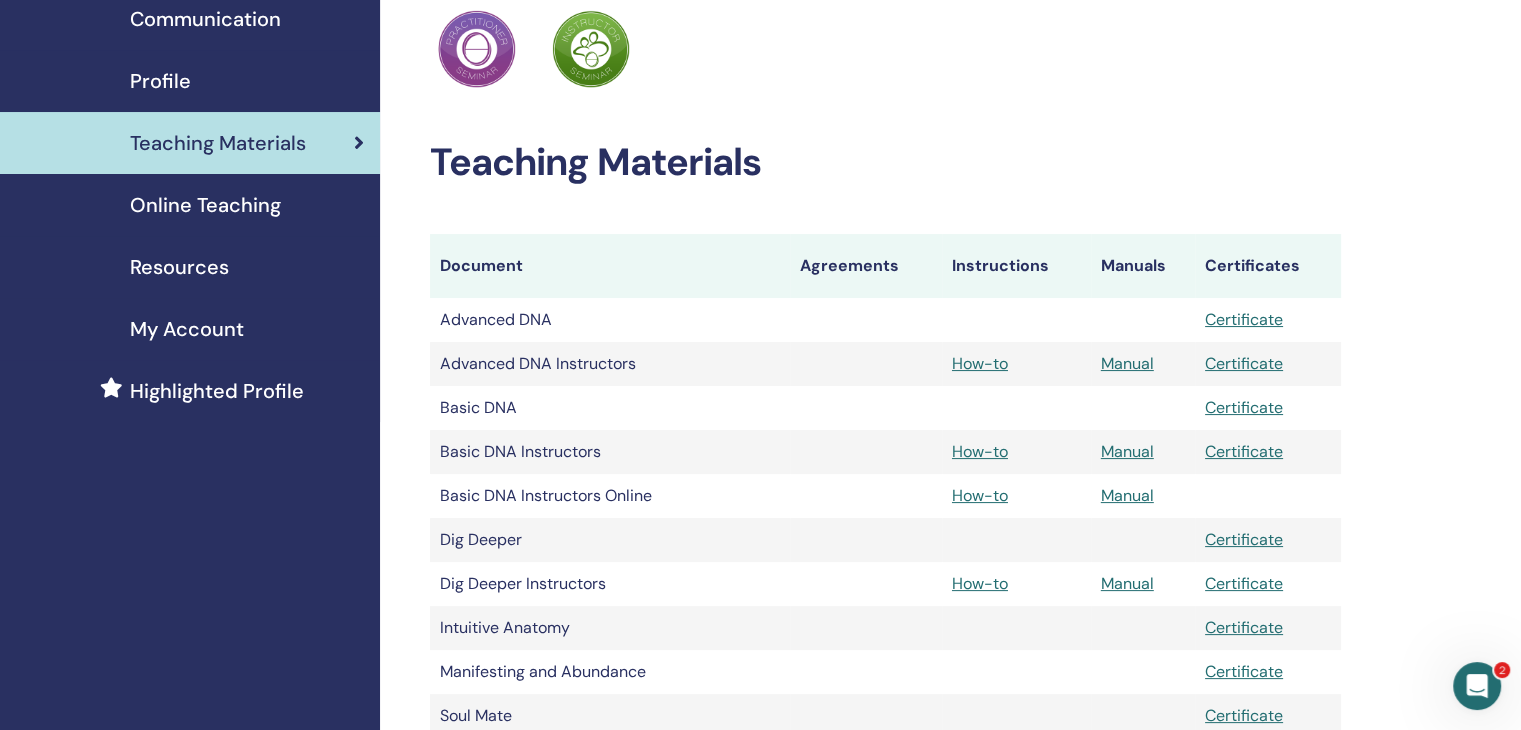 click on "Online Teaching" at bounding box center [205, 205] 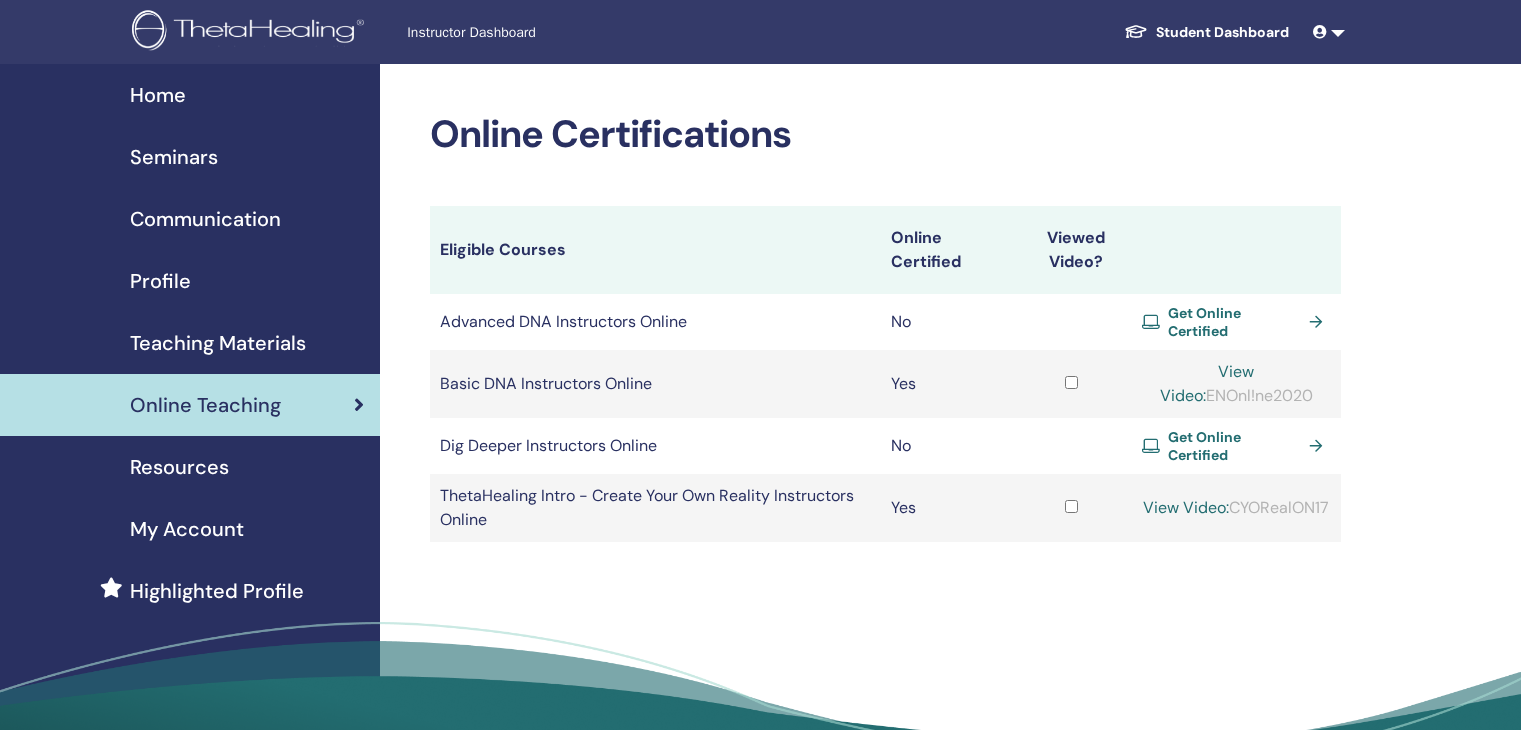 scroll, scrollTop: 0, scrollLeft: 0, axis: both 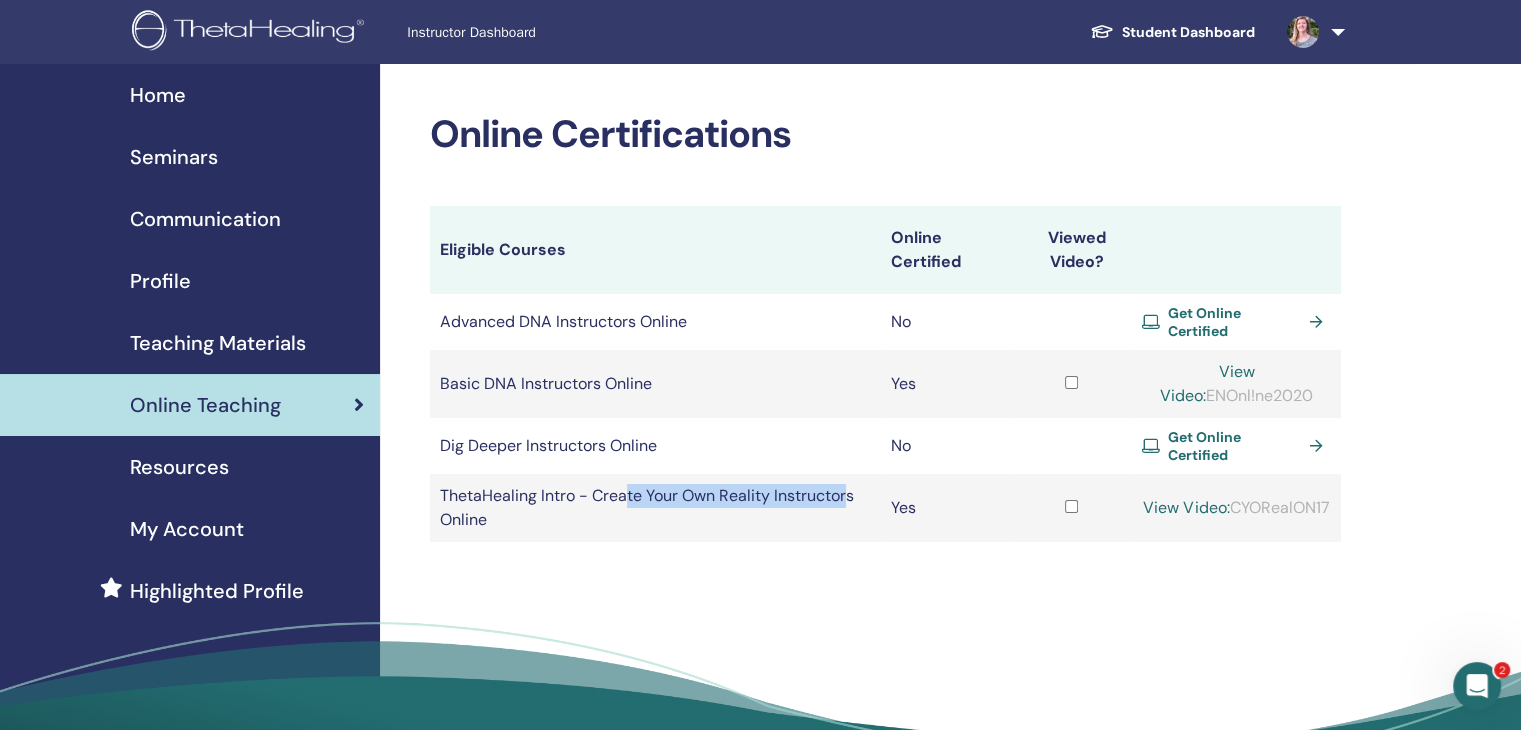 drag, startPoint x: 634, startPoint y: 484, endPoint x: 624, endPoint y: 502, distance: 20.59126 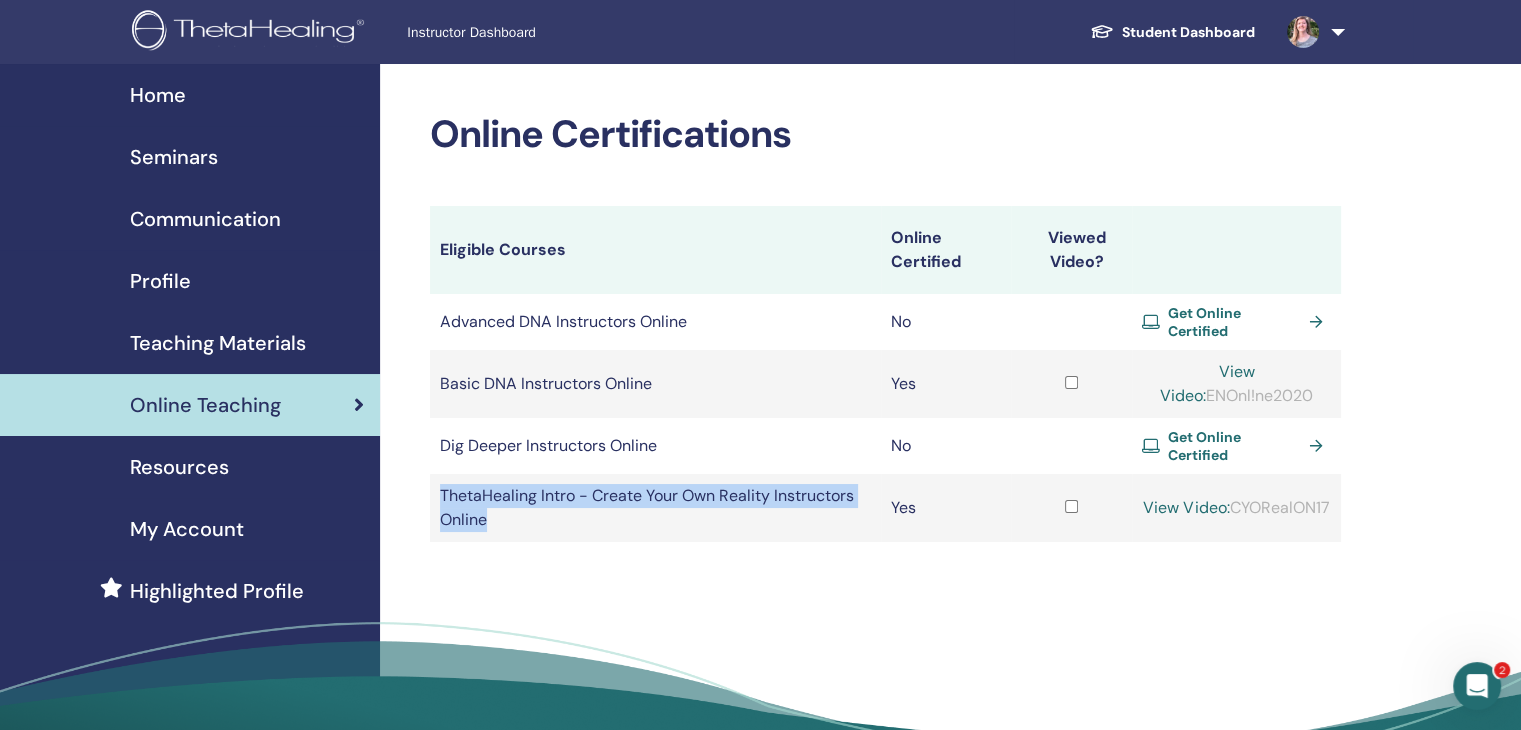 drag, startPoint x: 501, startPoint y: 504, endPoint x: 435, endPoint y: 488, distance: 67.911705 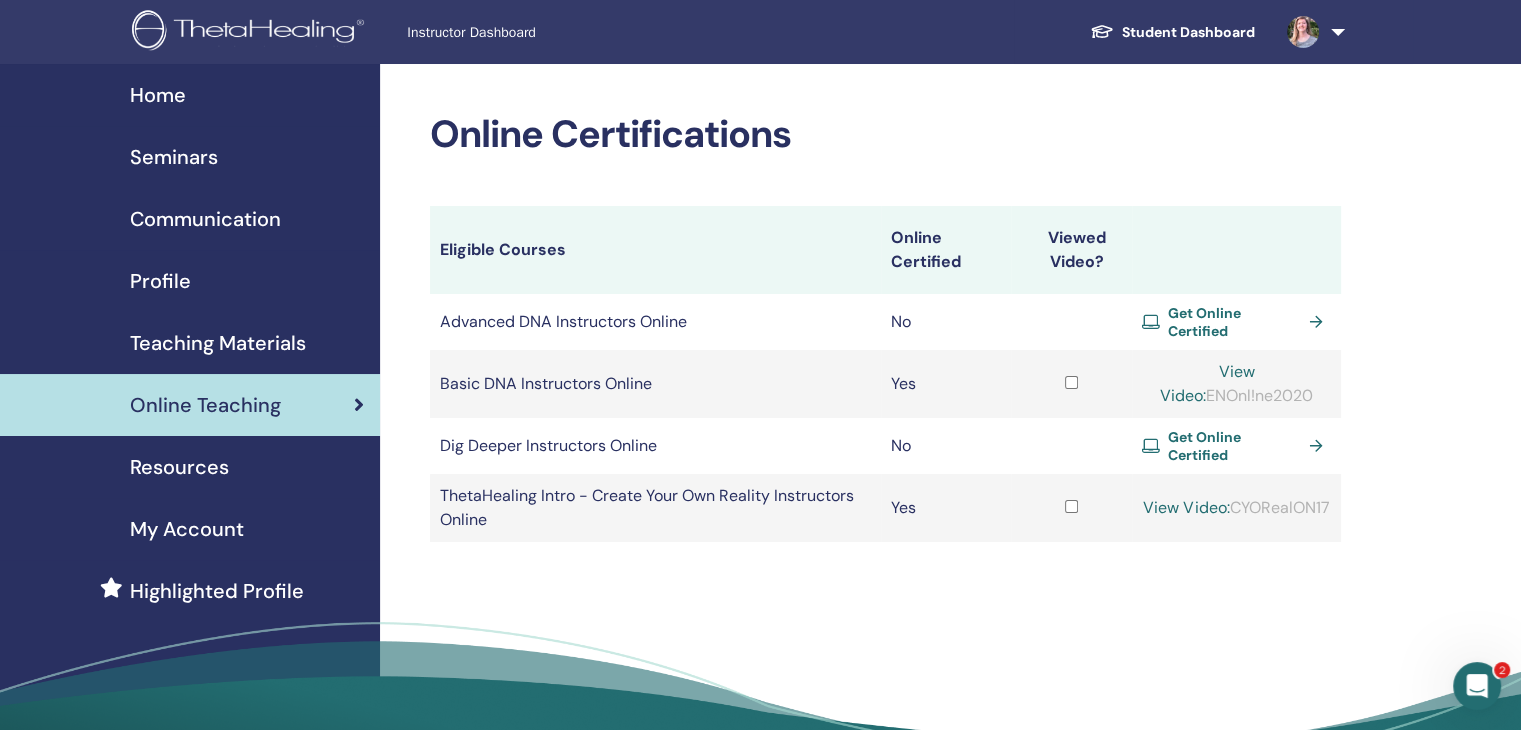 click on "Subscribe to Our Newsletter
Receive regular ThetaHealing updates!
Theta Healing
What is ThetaHealing" at bounding box center (760, 953) 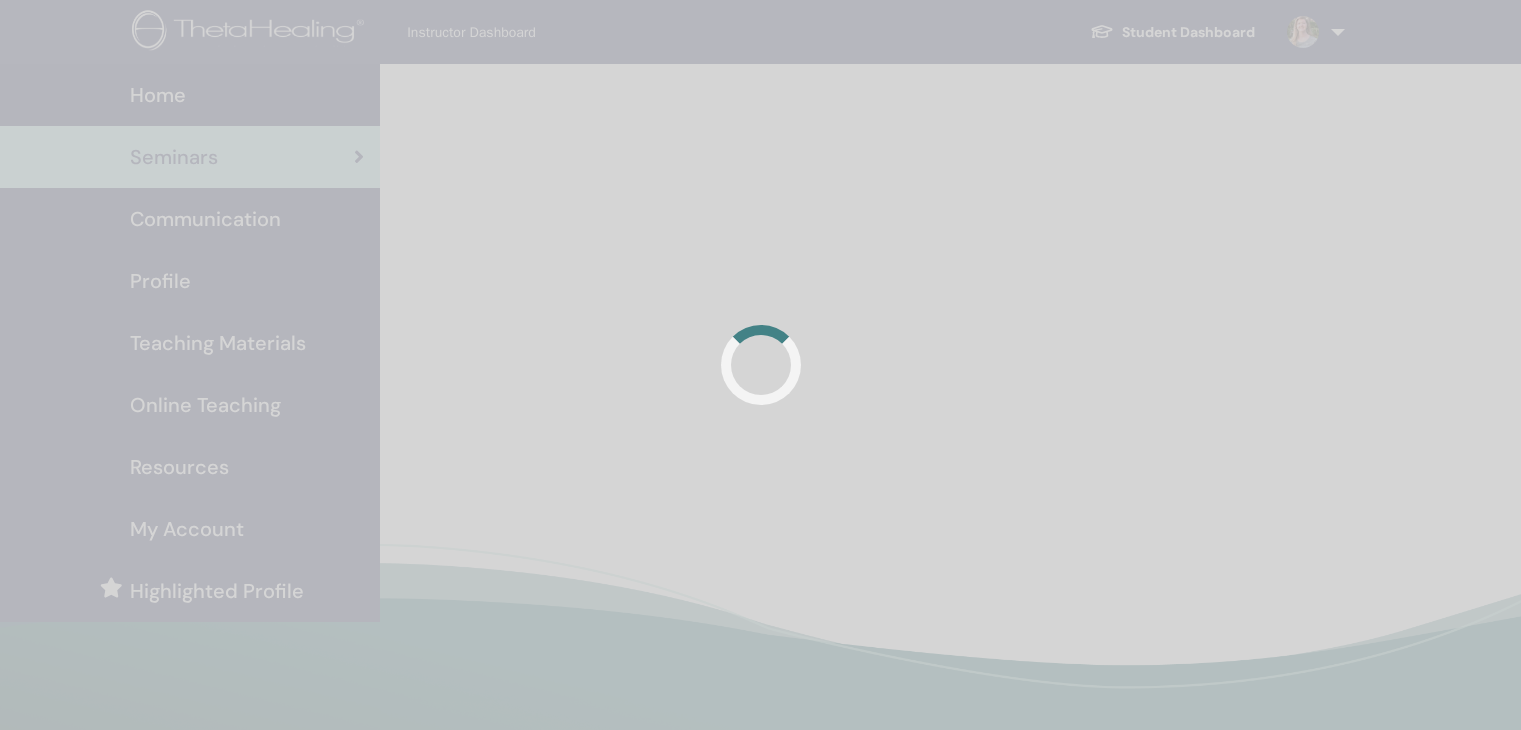 scroll, scrollTop: 0, scrollLeft: 0, axis: both 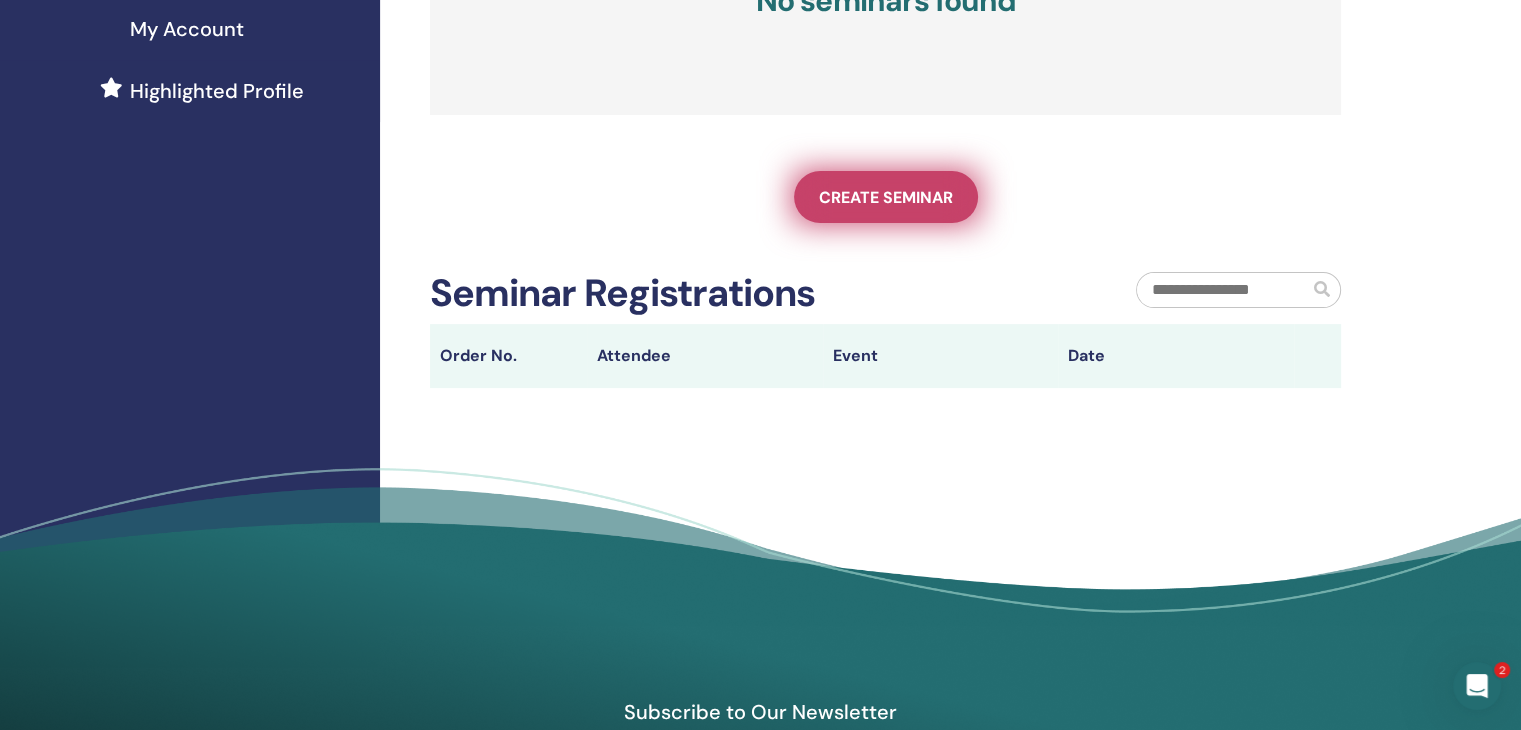 click on "Create seminar" at bounding box center (886, 197) 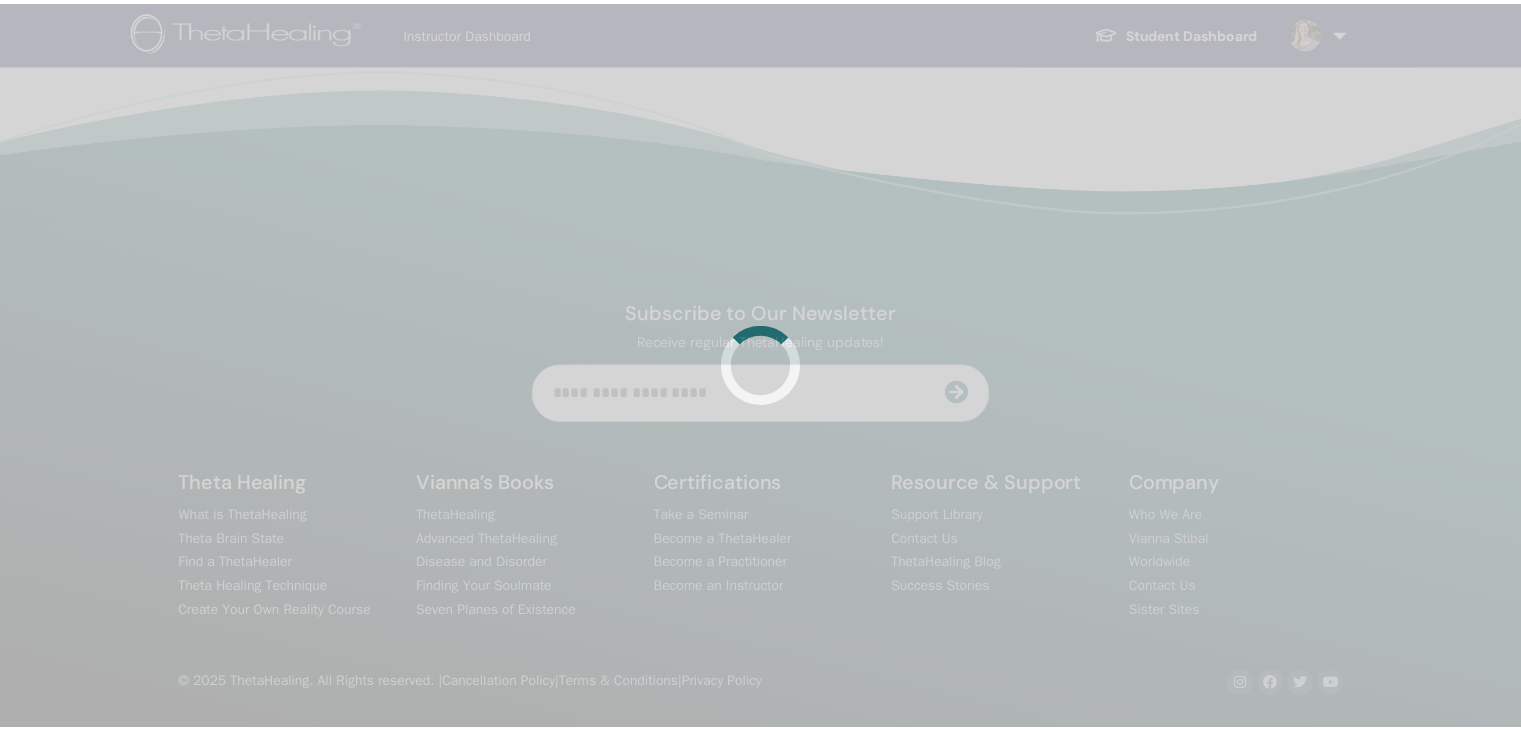 scroll, scrollTop: 0, scrollLeft: 0, axis: both 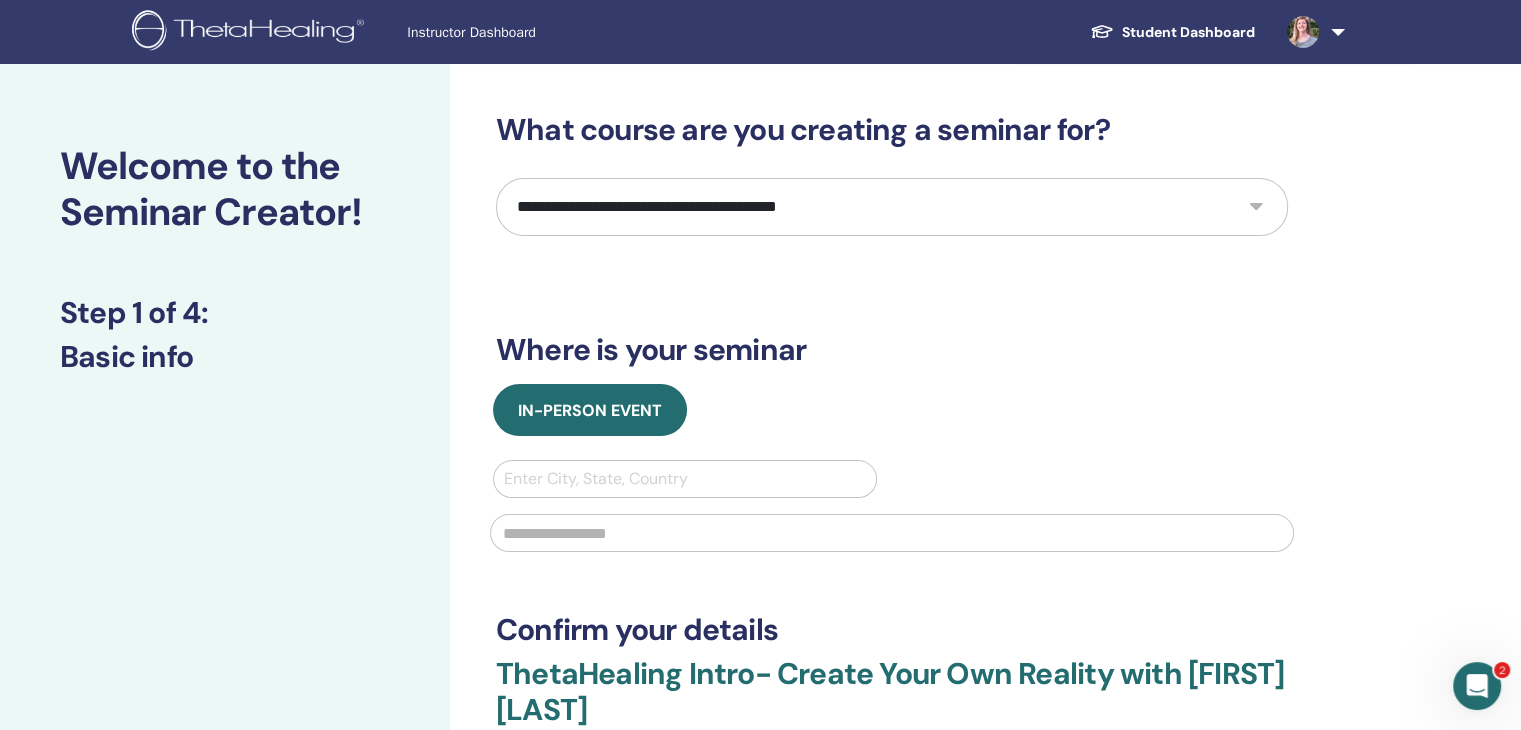 click on "**********" at bounding box center [892, 207] 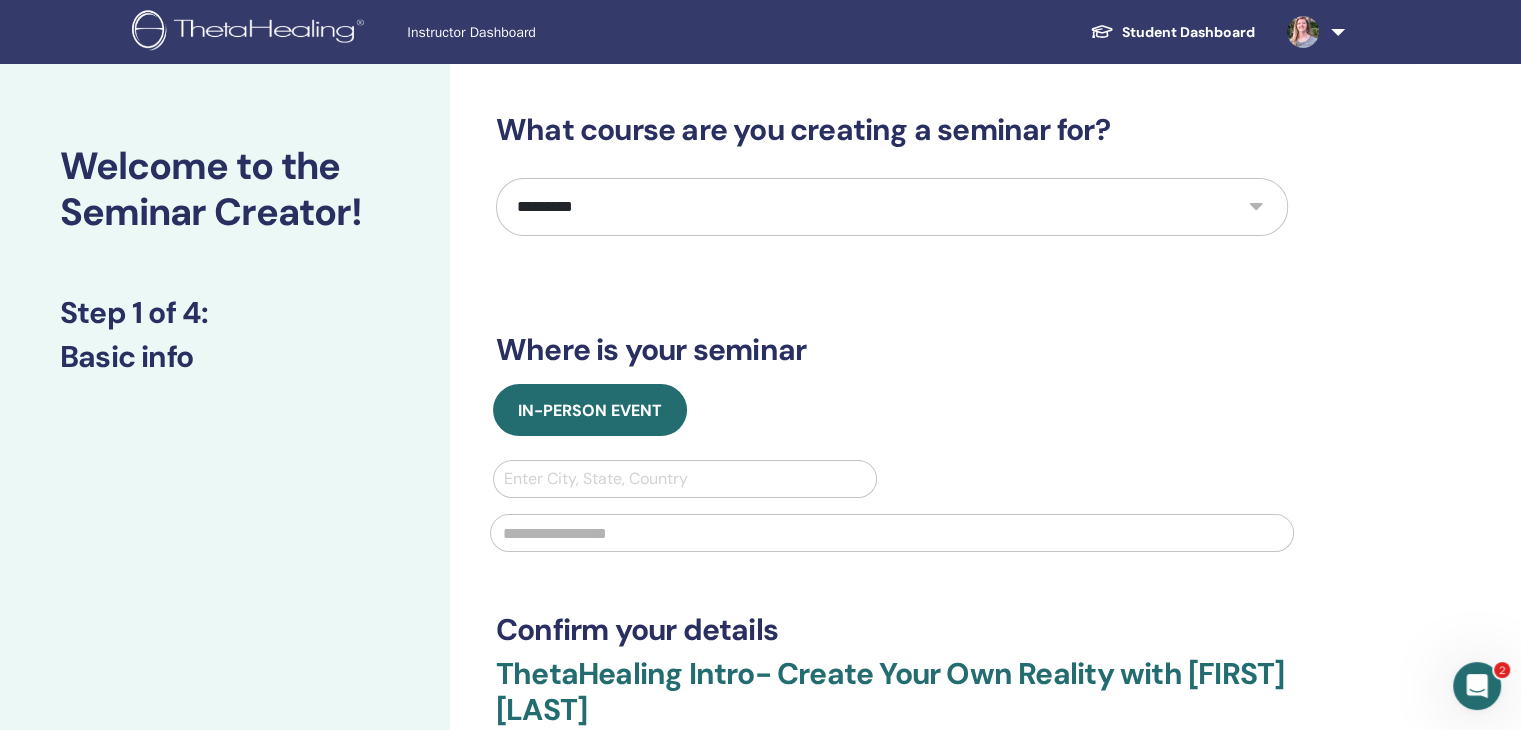 click on "**********" at bounding box center (892, 207) 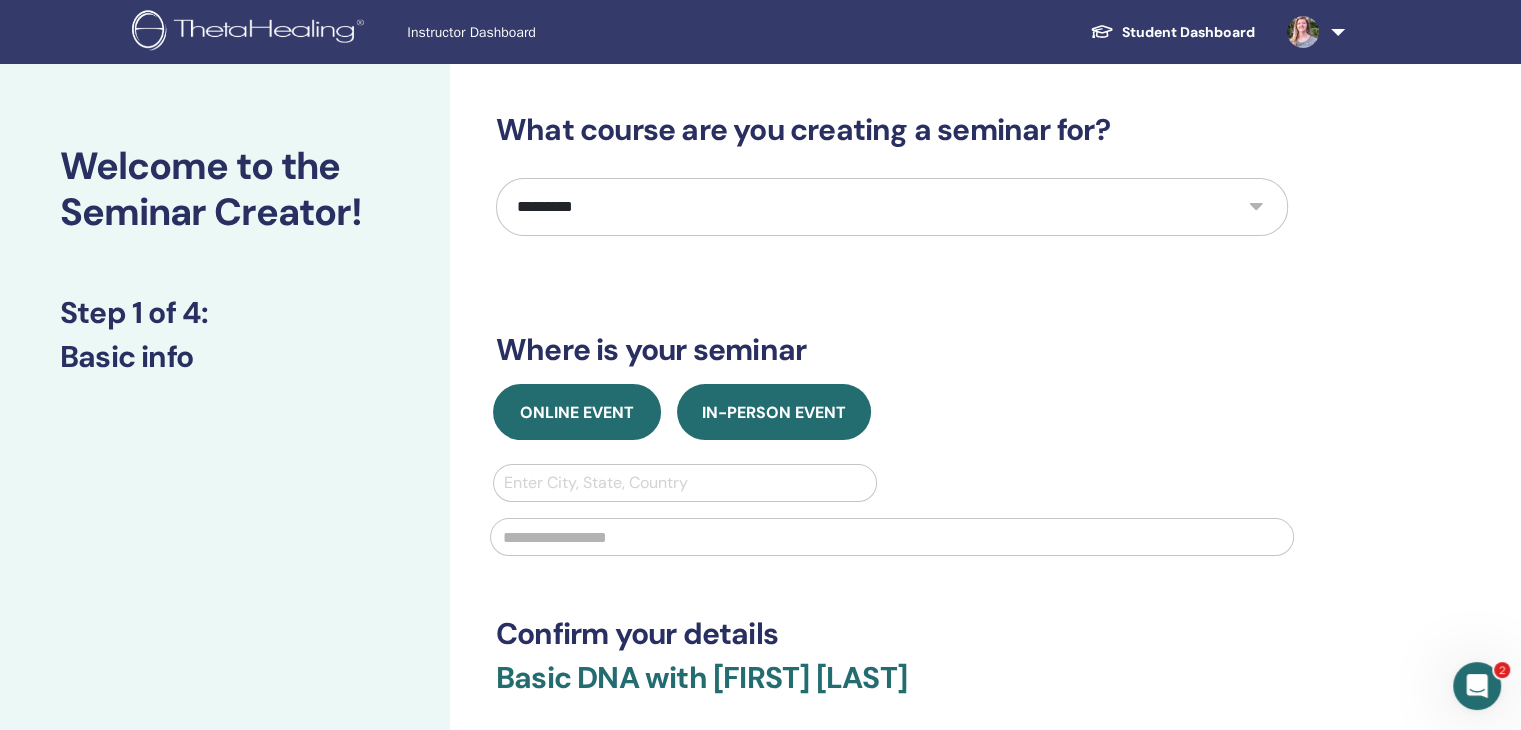 click on "Online Event" at bounding box center (577, 412) 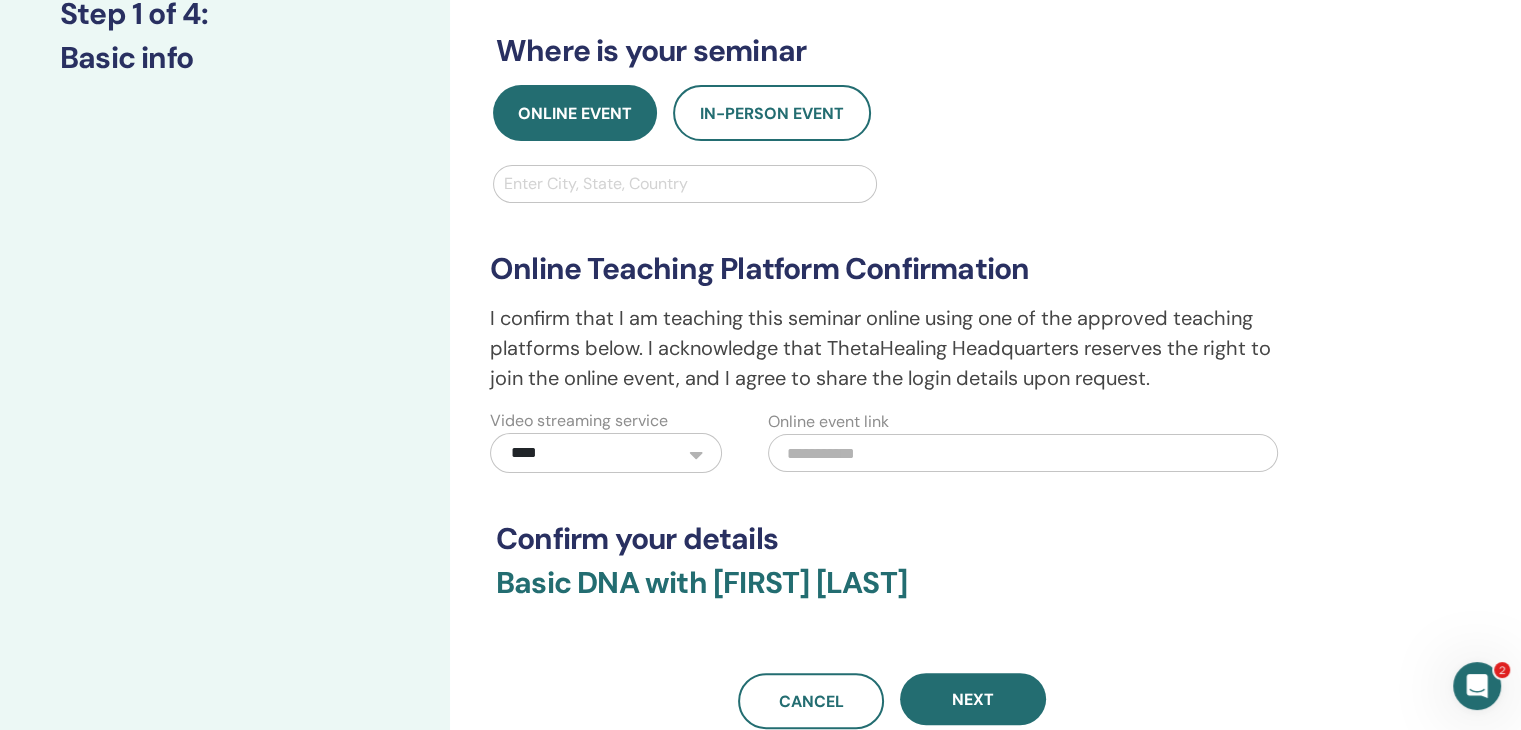scroll, scrollTop: 300, scrollLeft: 0, axis: vertical 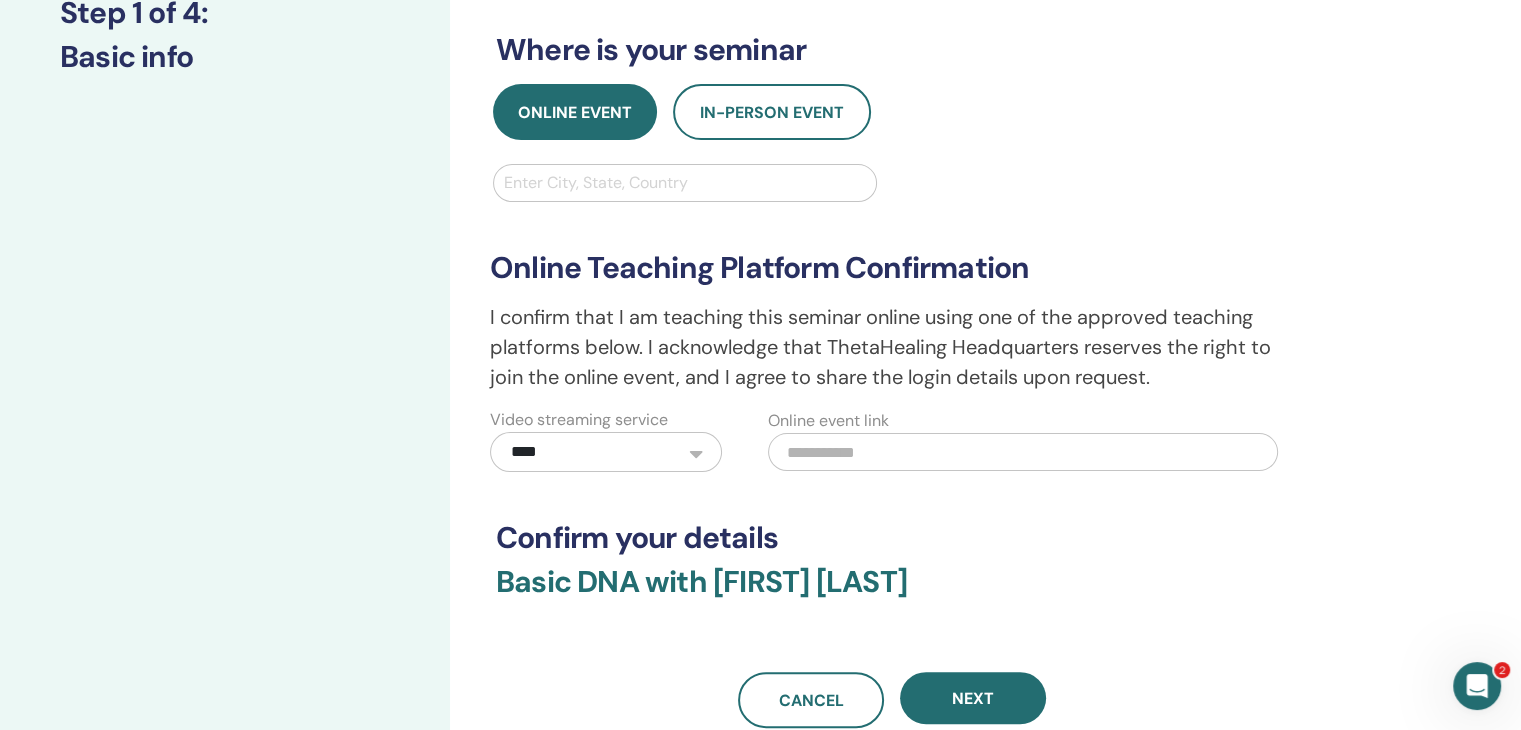click at bounding box center (1023, 452) 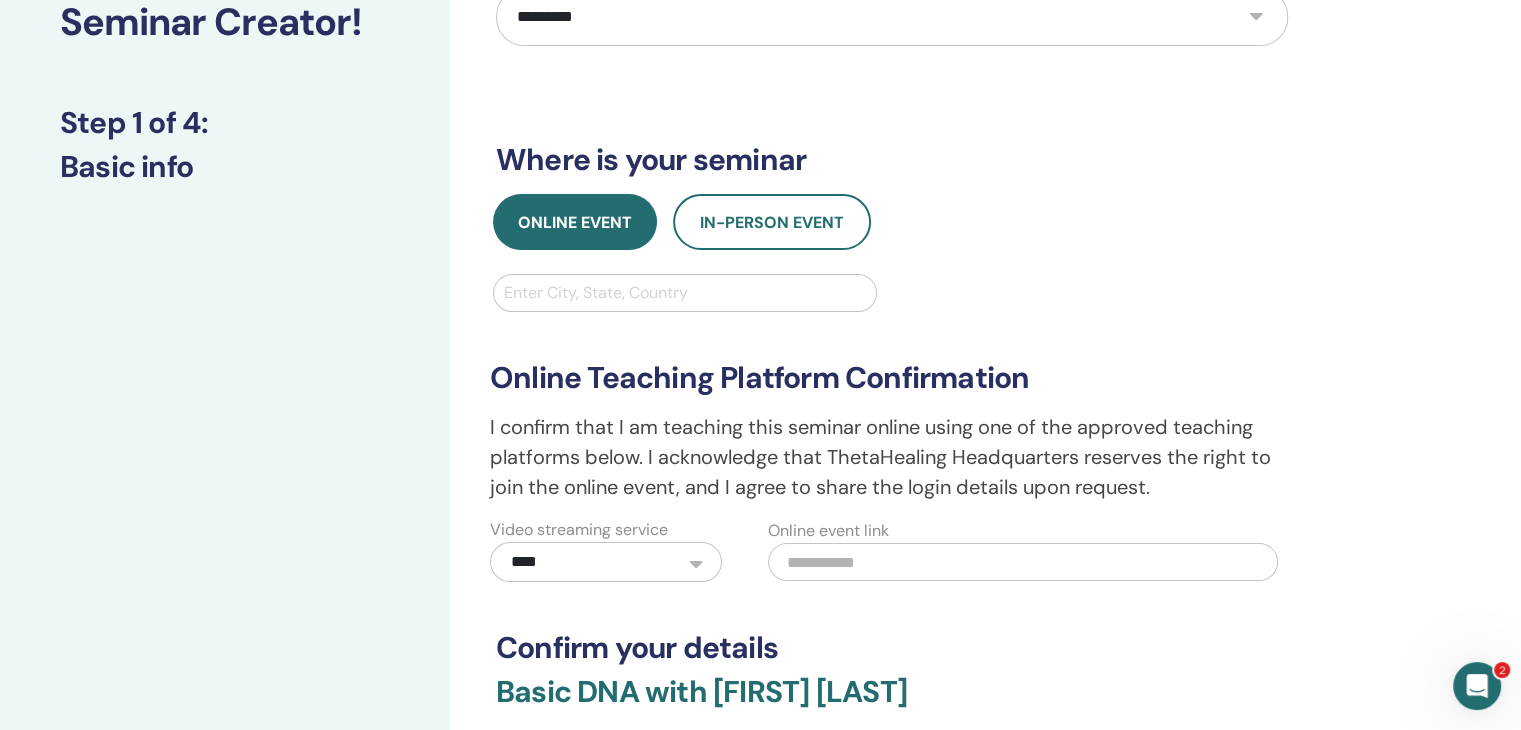 scroll, scrollTop: 0, scrollLeft: 0, axis: both 